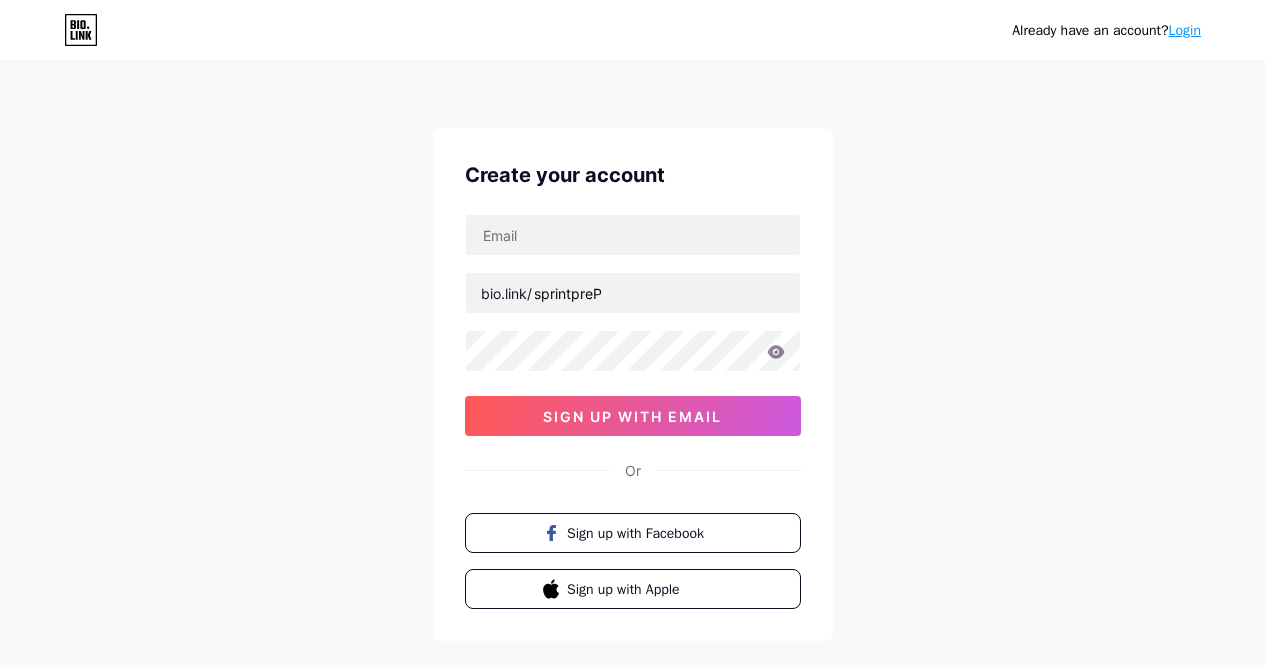 scroll, scrollTop: 0, scrollLeft: 0, axis: both 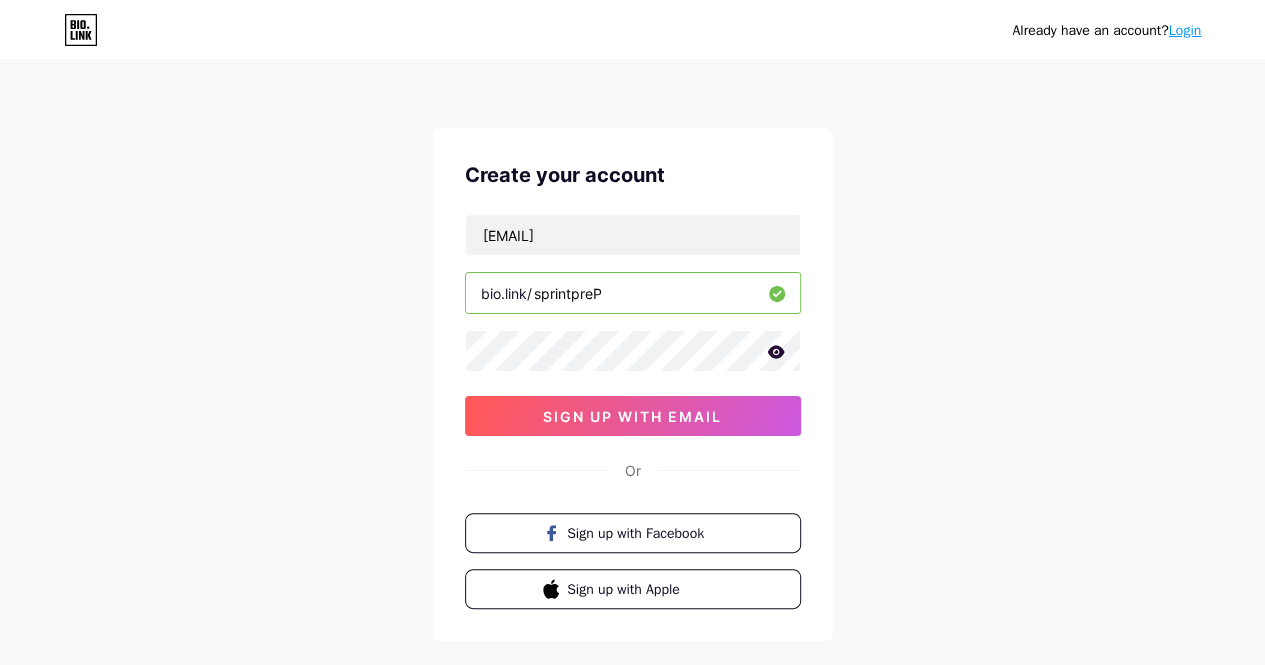 click on "sprintpreP" at bounding box center [633, 293] 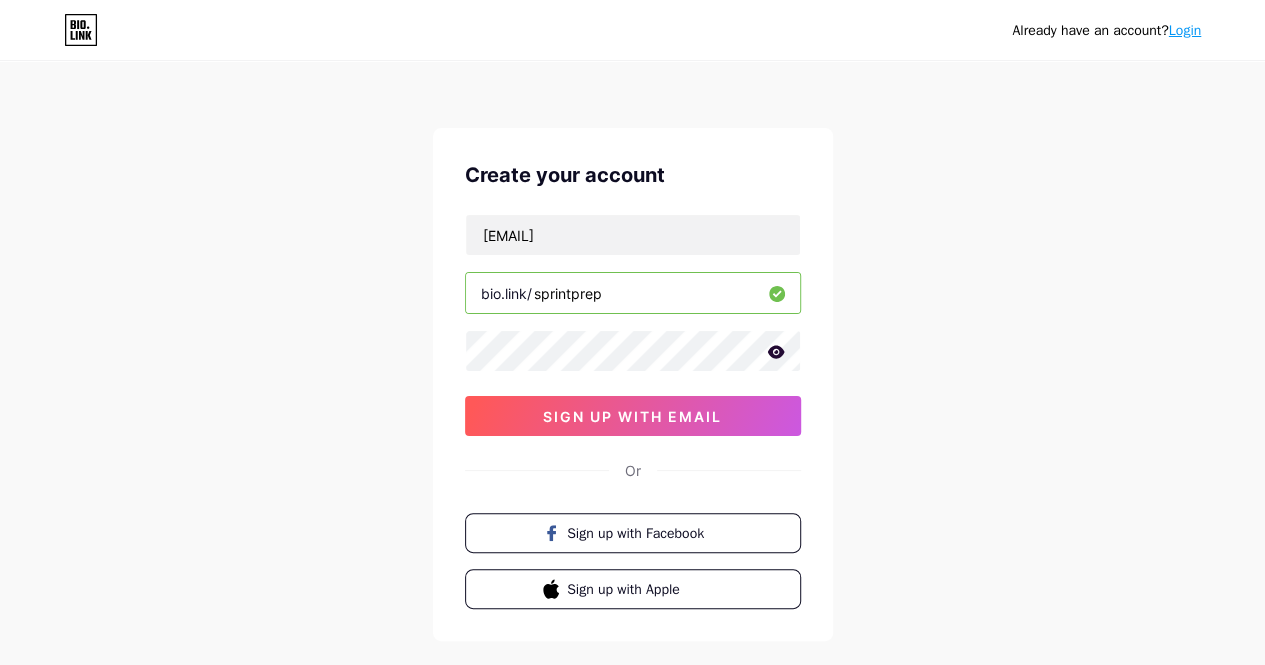 type on "sprintprep" 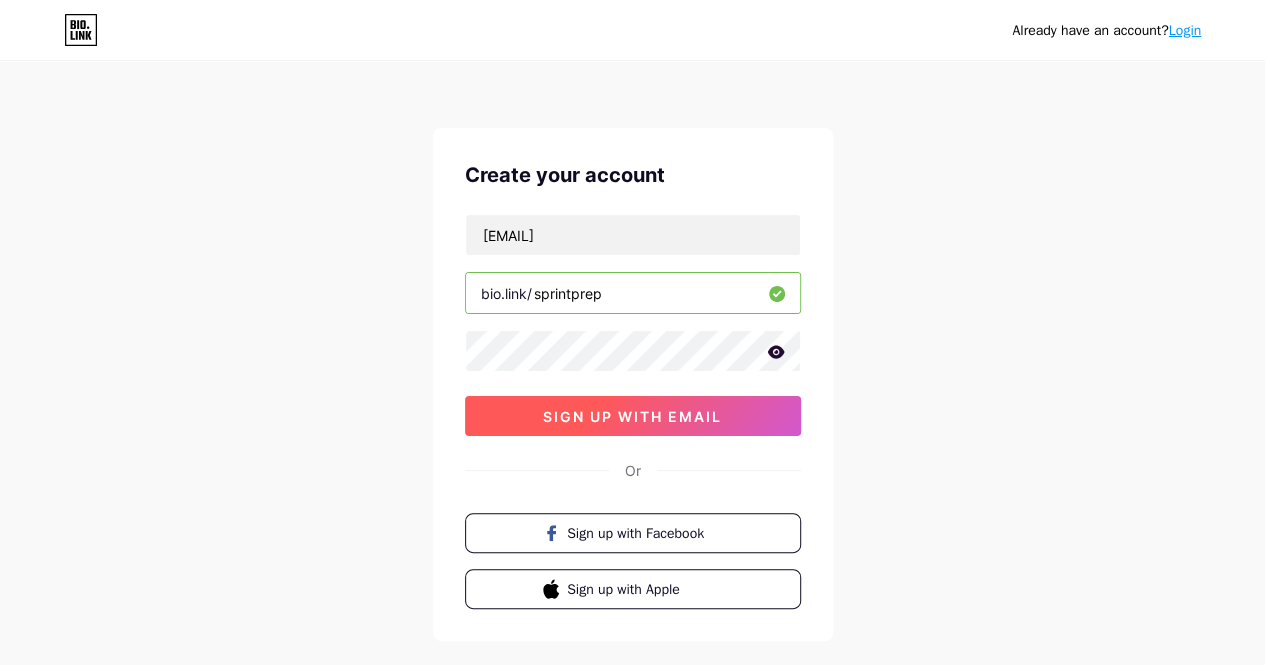 click on "sign up with email" at bounding box center [632, 416] 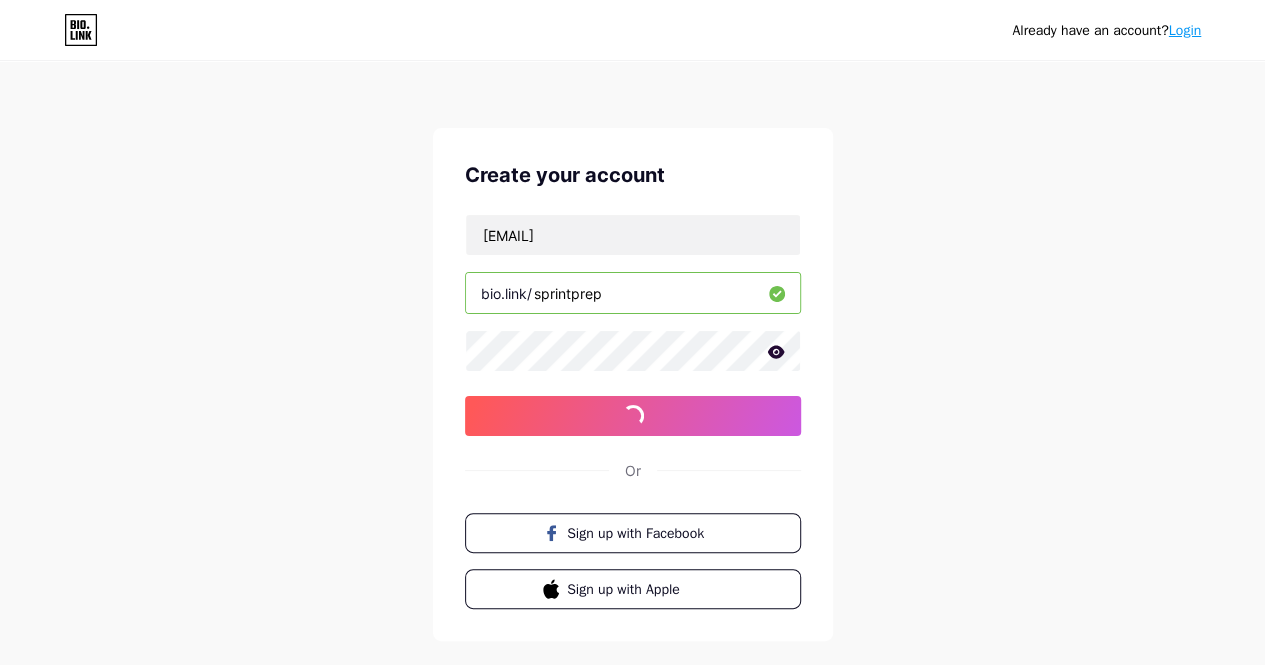 click on "sprintprep" at bounding box center (633, 293) 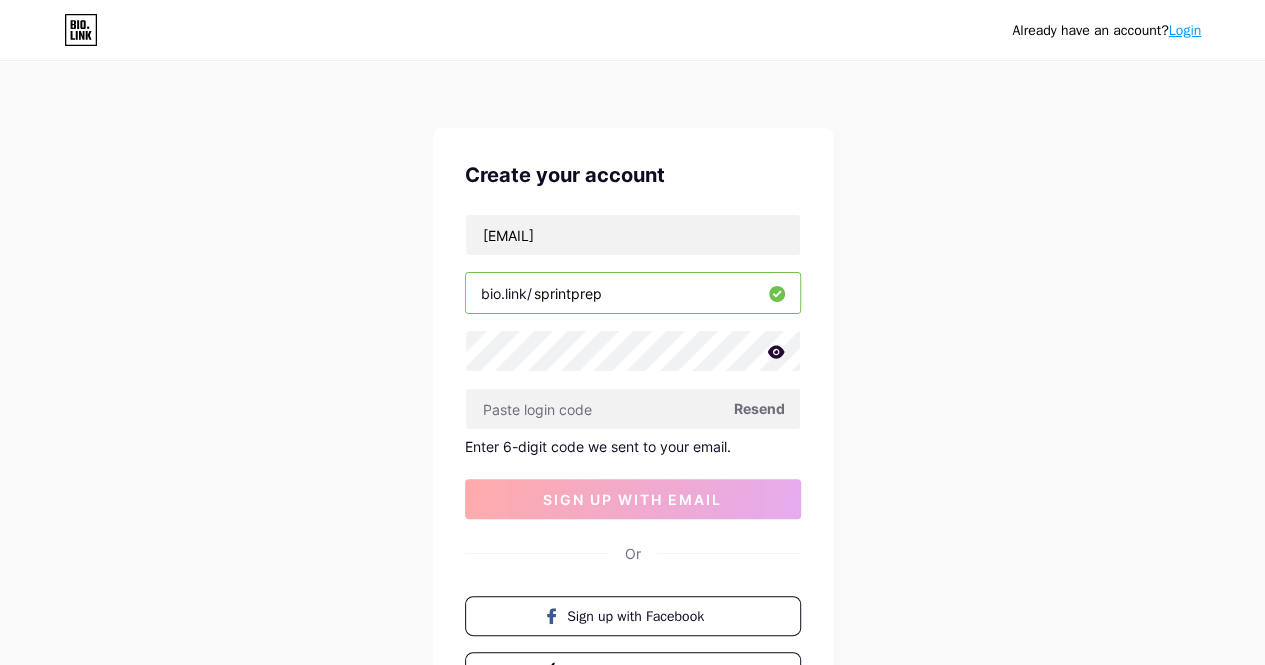 click on "sprintprep" at bounding box center (633, 293) 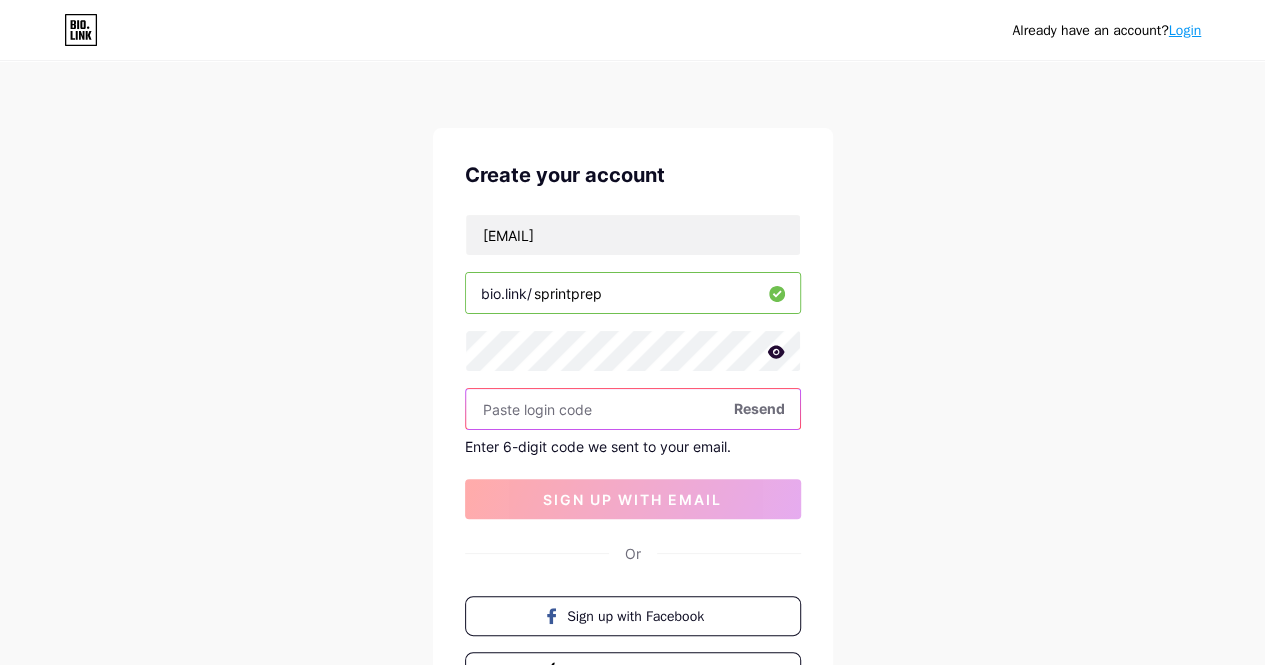 click at bounding box center [633, 409] 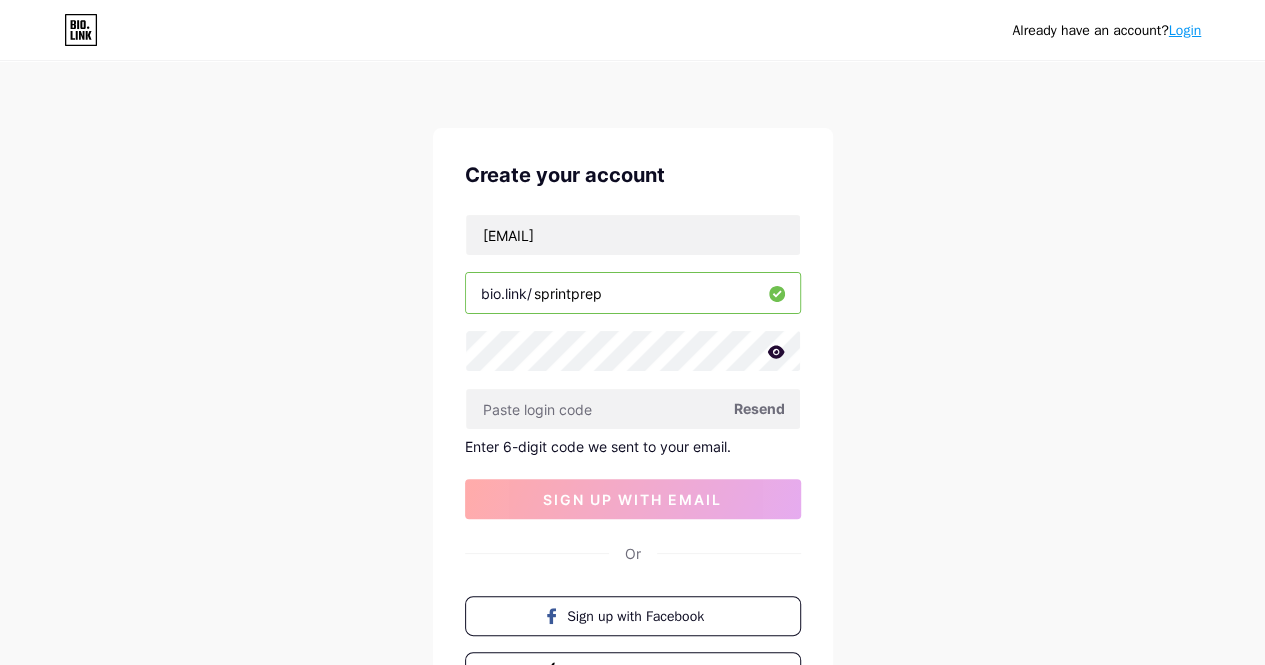 click on "Enter 6-digit code we sent to your email." at bounding box center [633, 446] 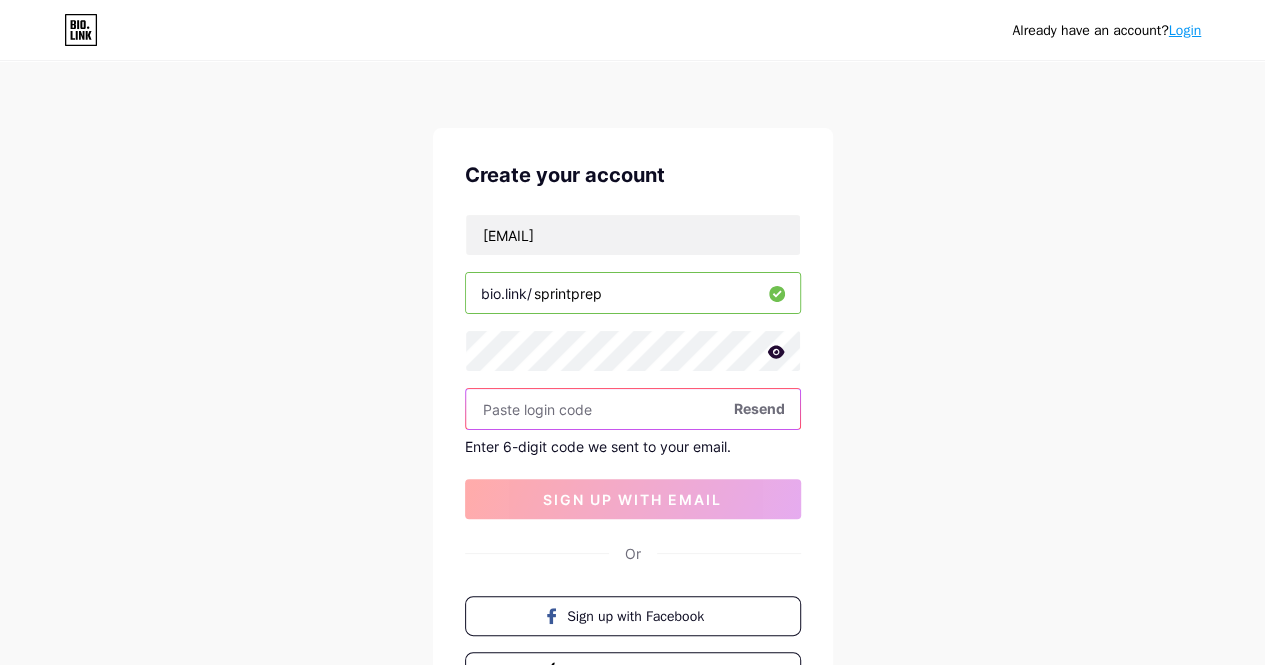 click at bounding box center (633, 409) 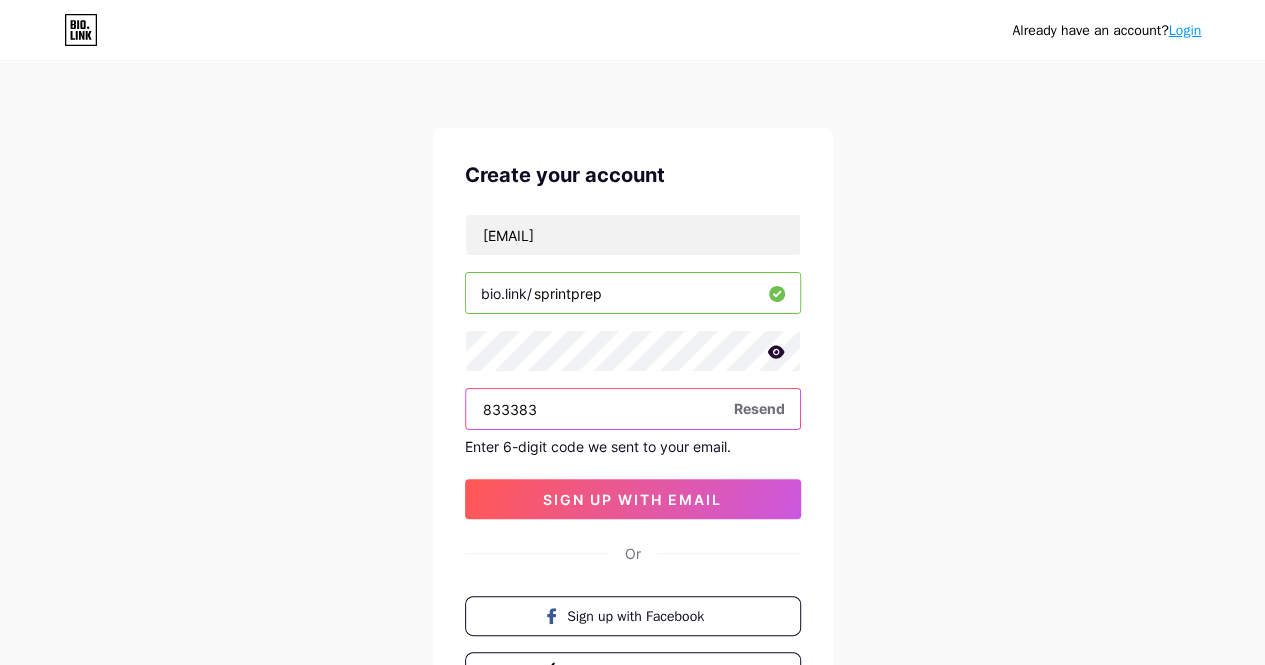 type on "833383" 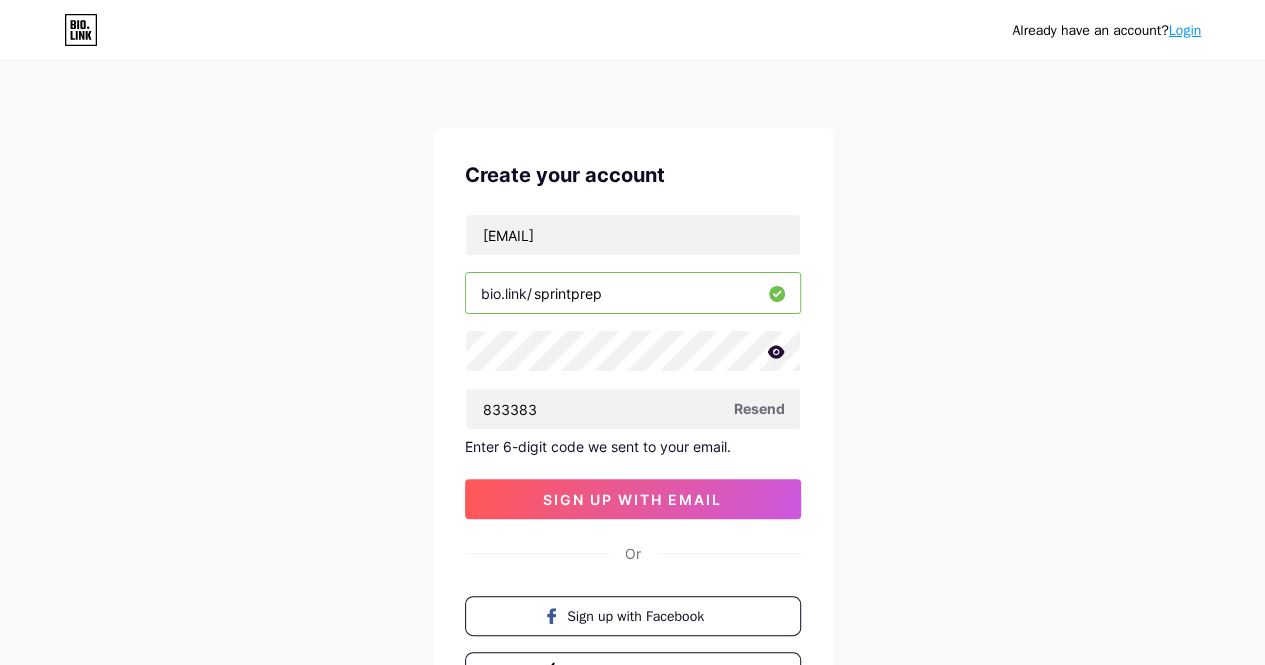 click on "[EMAIL]     bio.link/[PROTECTED]               [PROTECTED]   Resend     Enter 6-digit code we sent to your email.     [PROTECTED]" at bounding box center [633, 366] 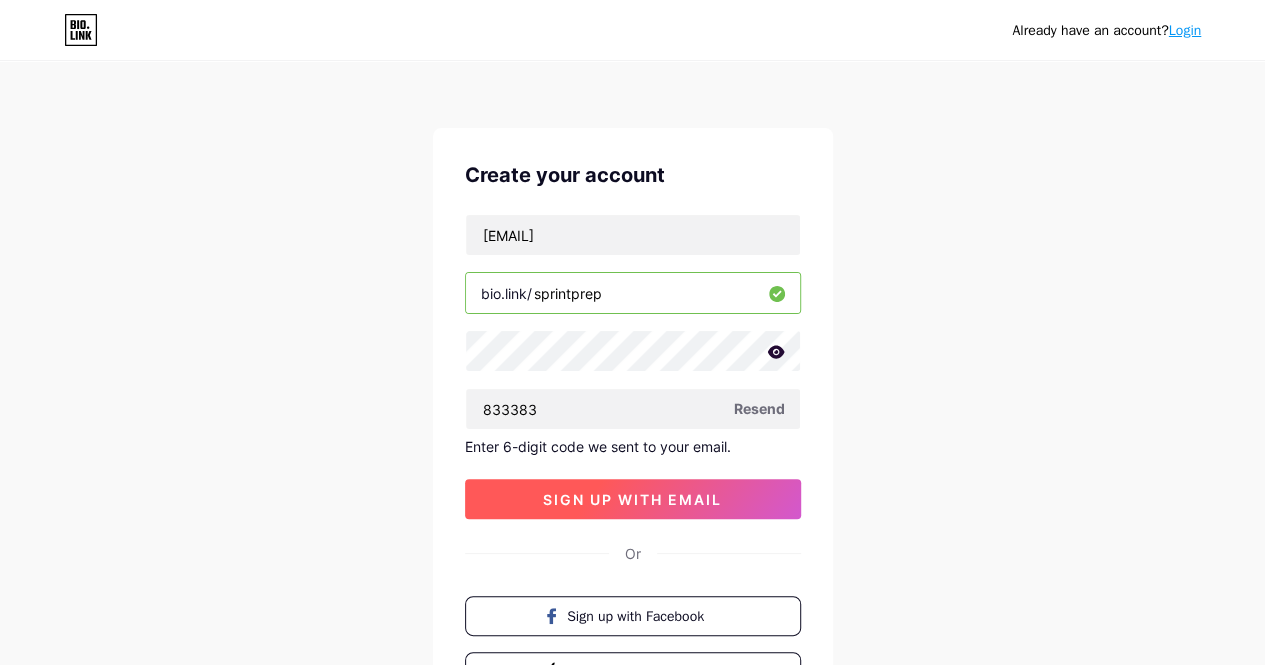 click on "sign up with email" at bounding box center (633, 499) 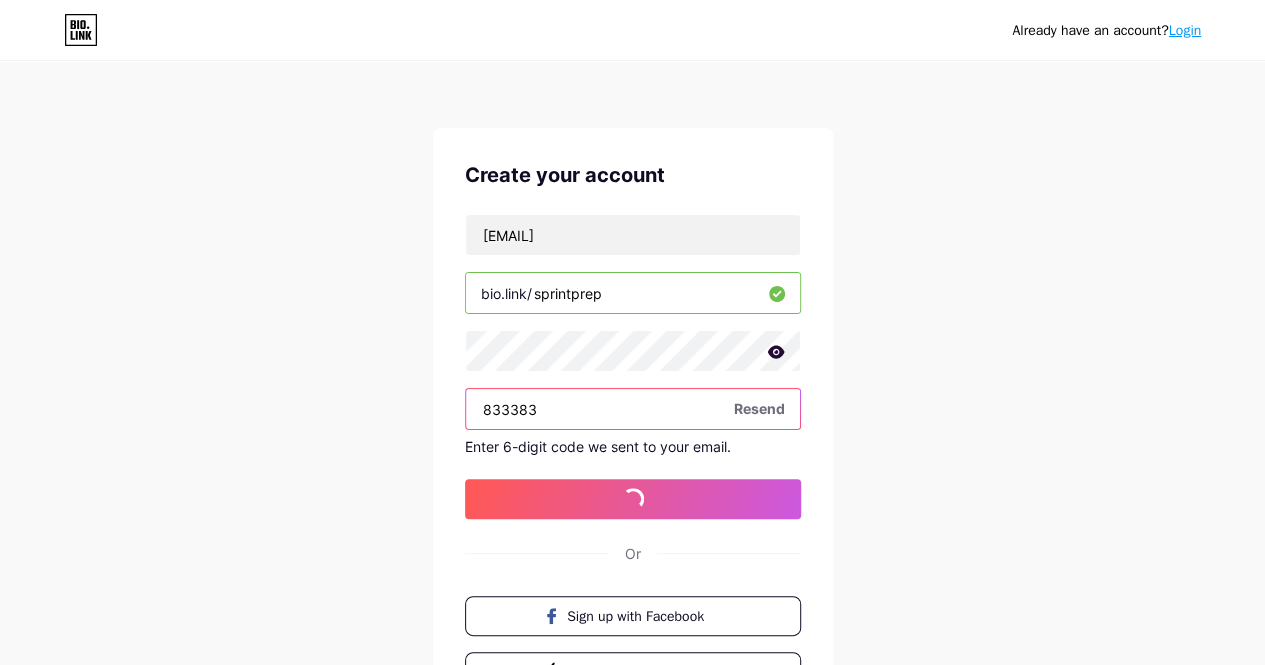 click on "833383" at bounding box center (633, 409) 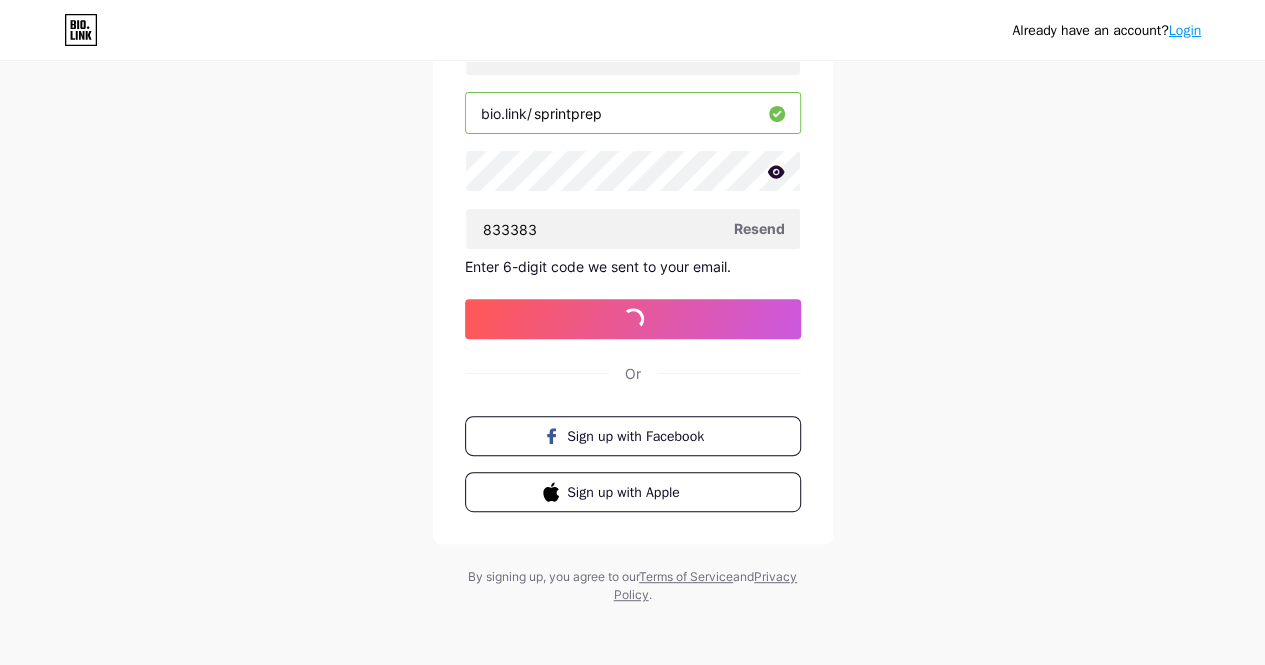 scroll, scrollTop: 0, scrollLeft: 0, axis: both 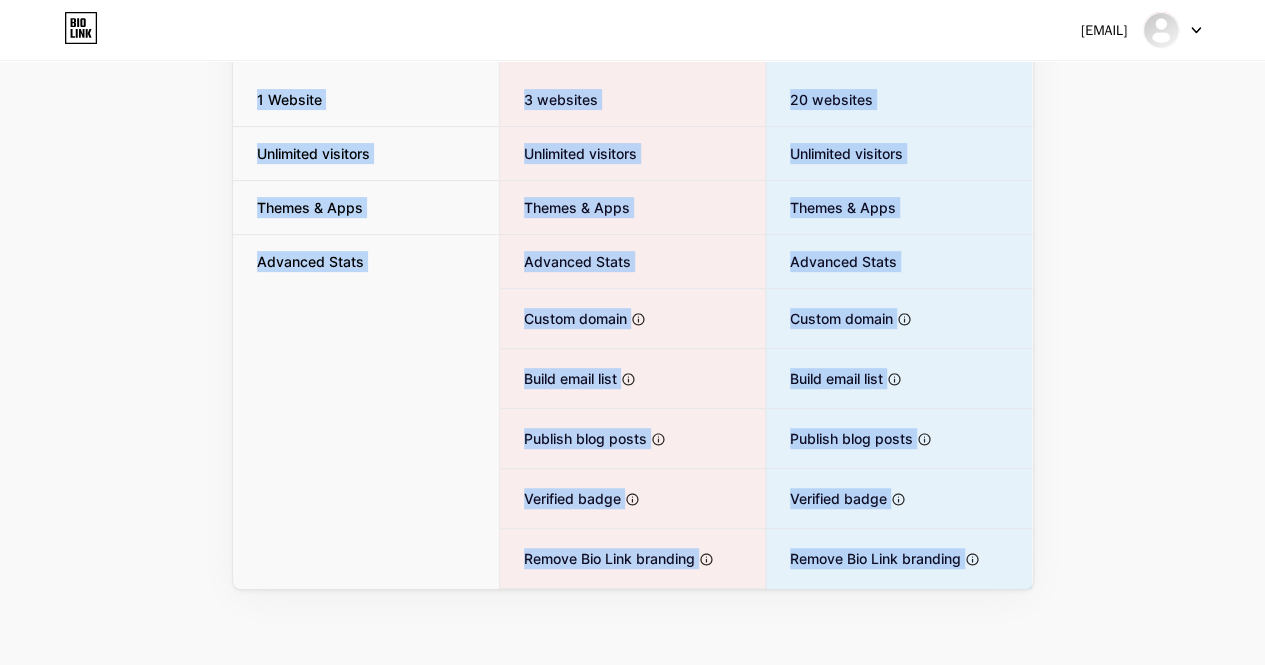 drag, startPoint x: 217, startPoint y: 318, endPoint x: 1139, endPoint y: 581, distance: 958.7768 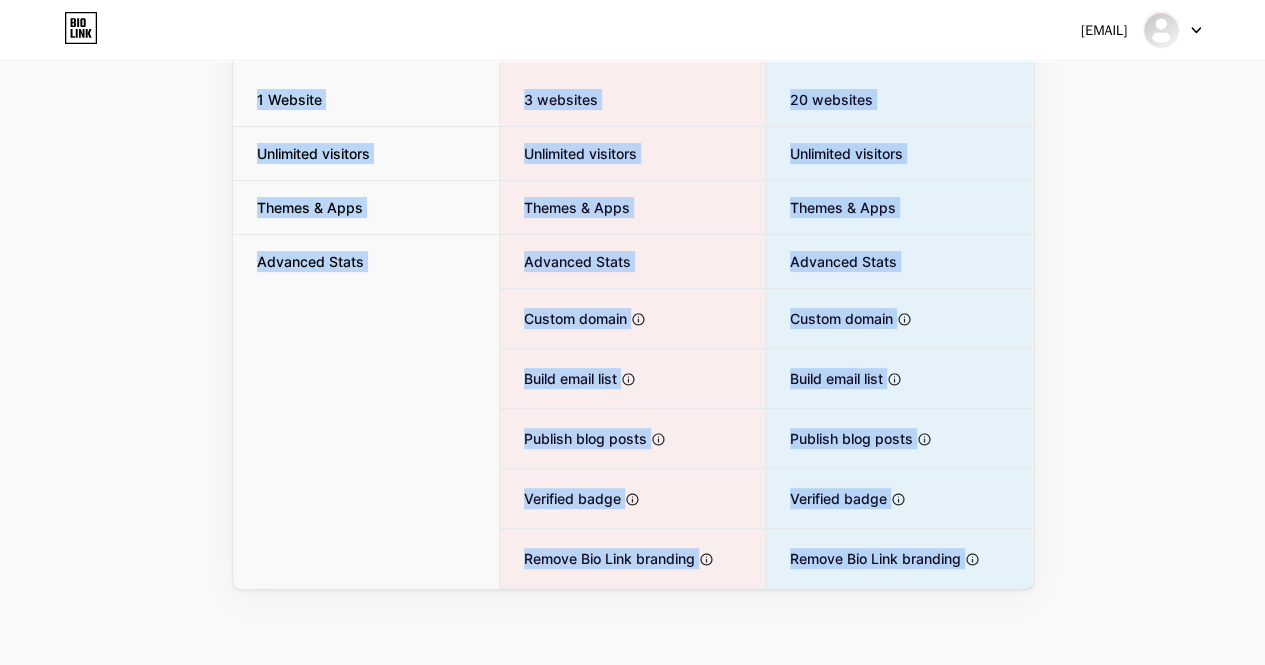click on "Verified badge        Add authenticity by showing a blue checkmark    Remove Bio Link branding        Remove all credits and make it fully white-label" at bounding box center (632, 184) 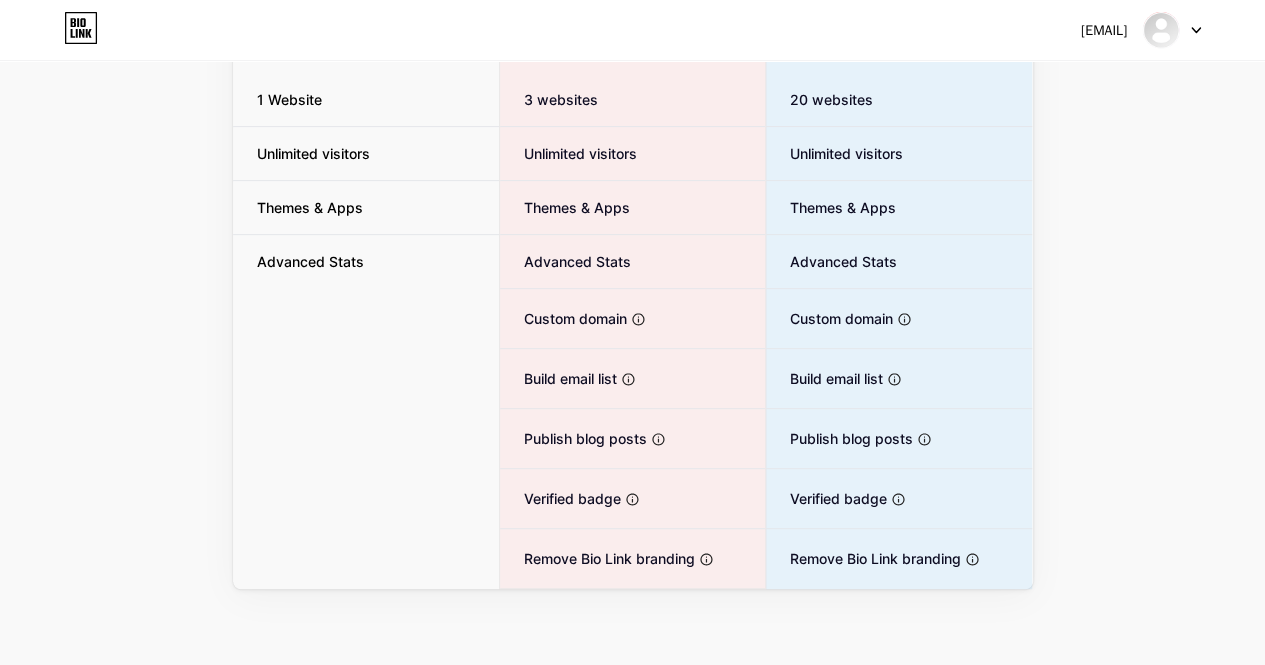 click on "Verified badge        Add authenticity by showing a blue checkmark    Remove Bio Link branding        Remove all credits and make it fully white-label" at bounding box center (632, 184) 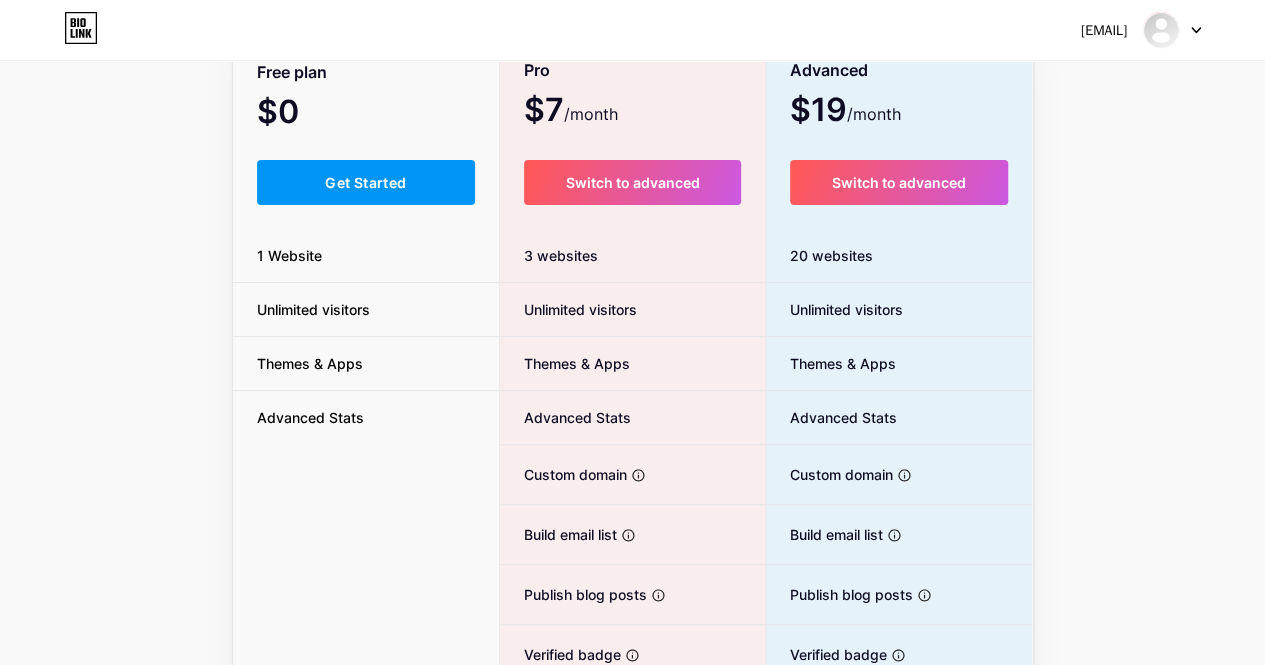 scroll, scrollTop: 13, scrollLeft: 0, axis: vertical 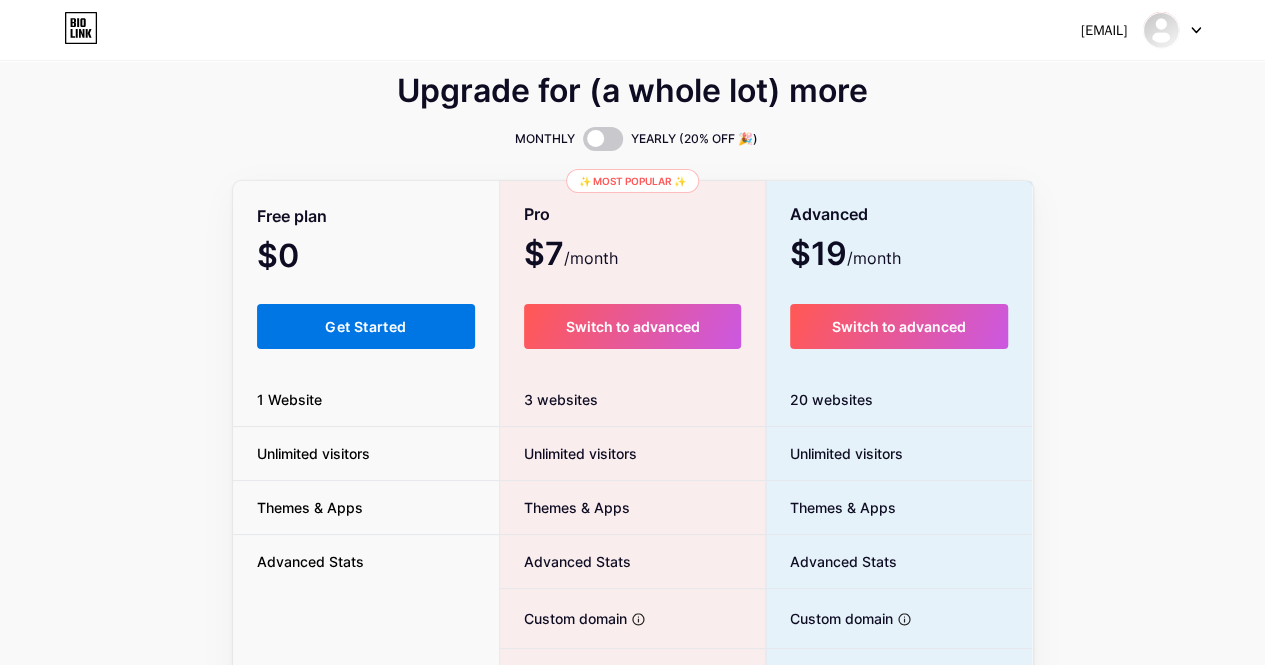 click on "Get Started" at bounding box center (366, 326) 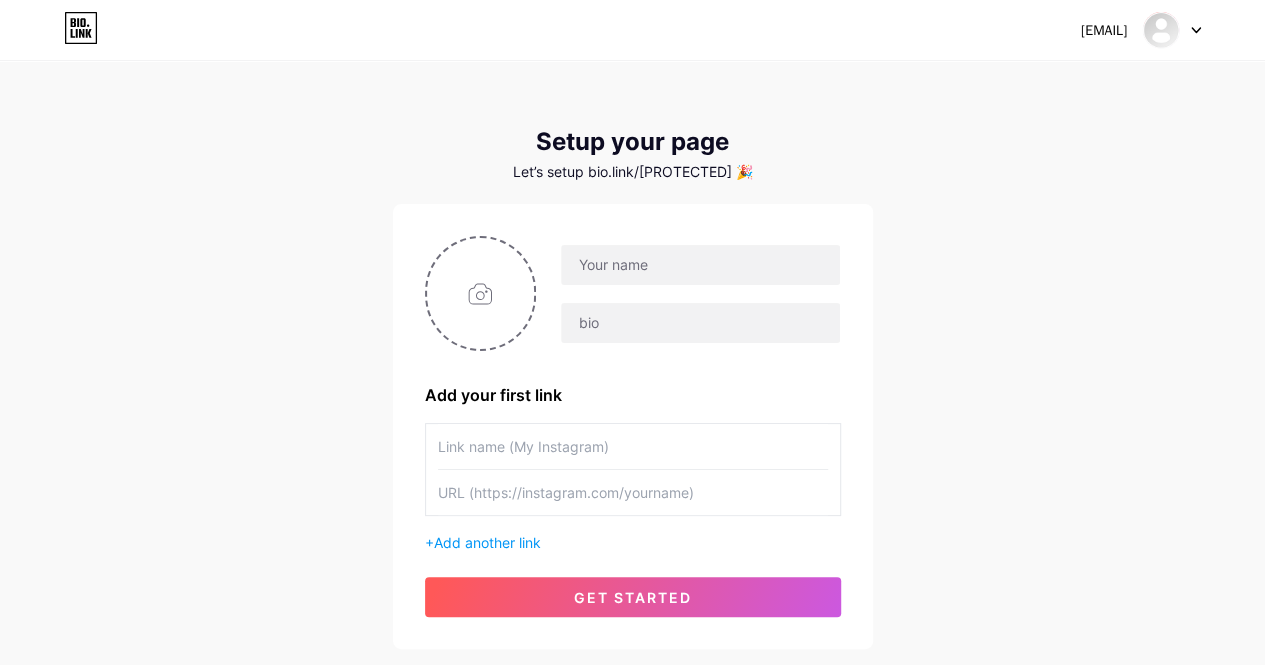 click at bounding box center (633, 446) 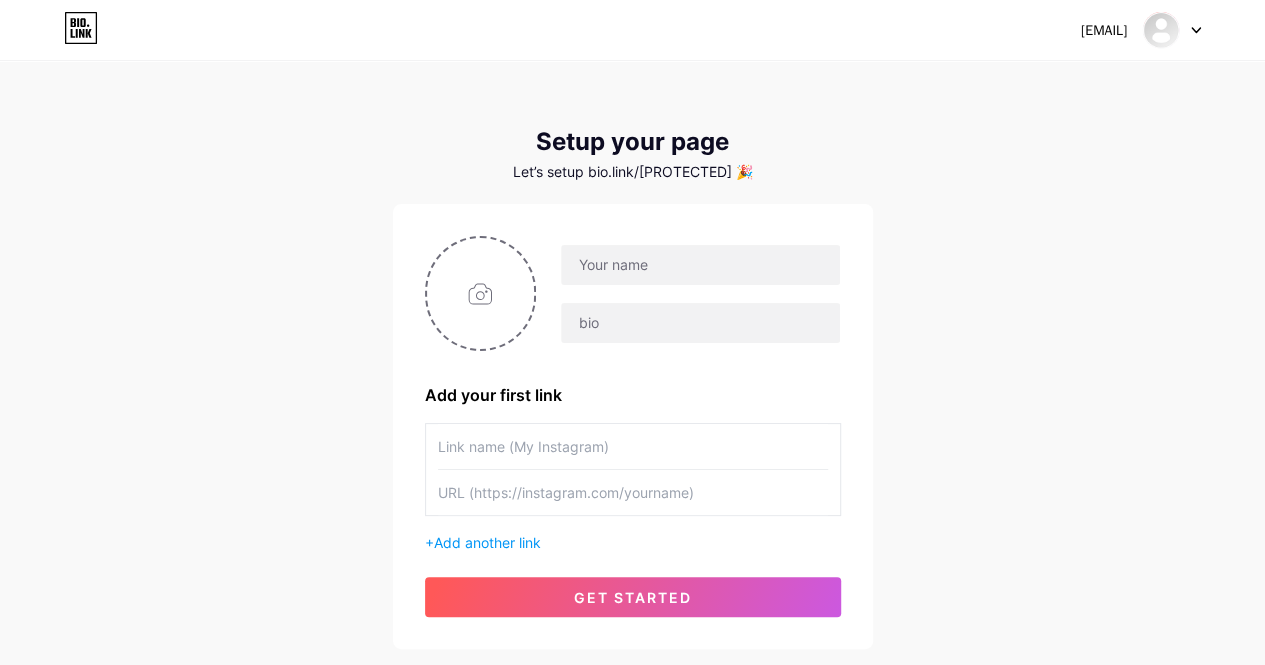 click at bounding box center (633, 446) 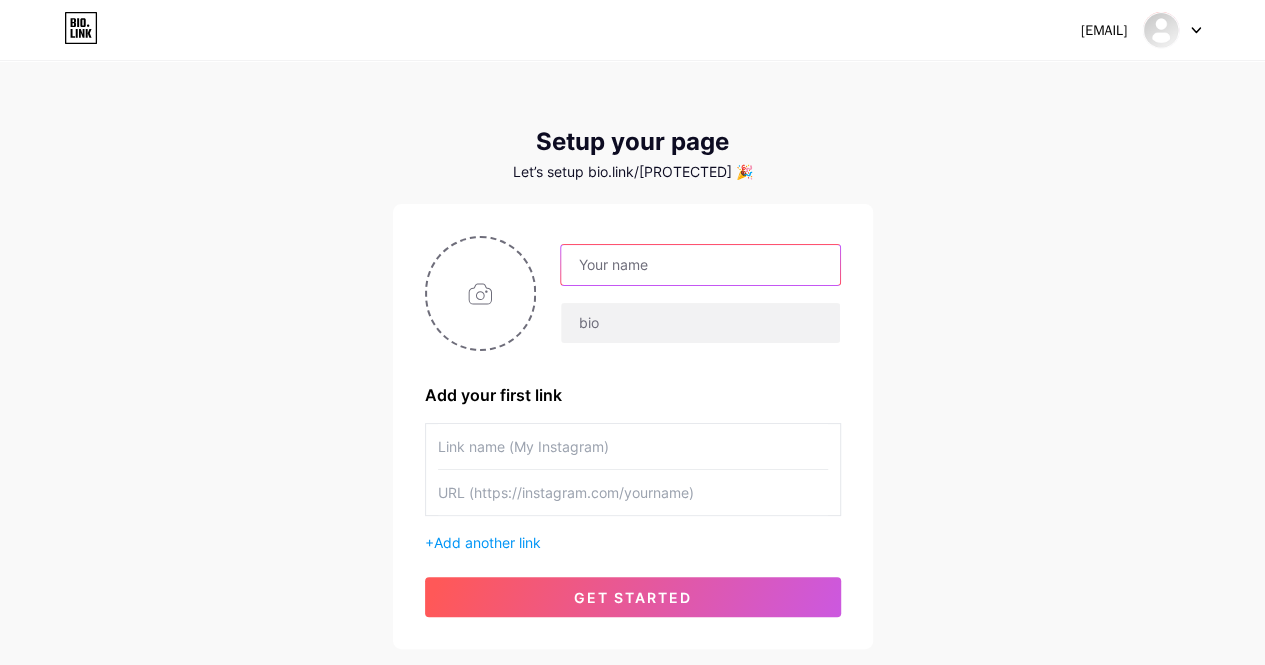 click at bounding box center [700, 265] 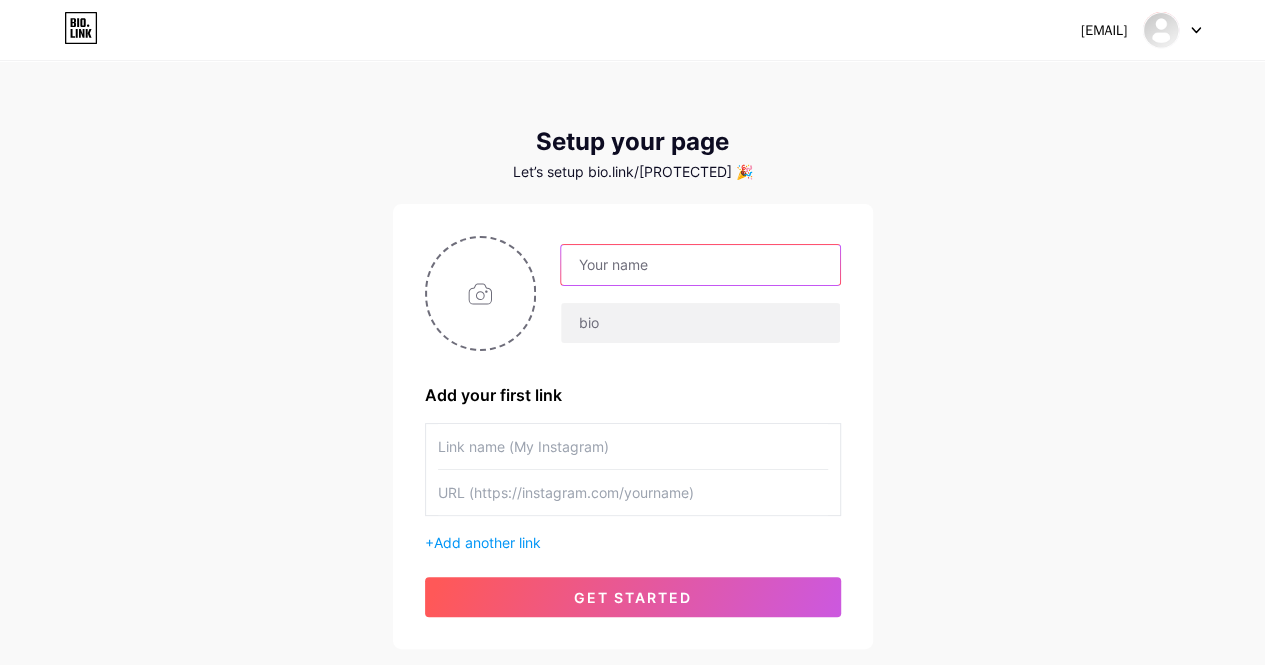 click at bounding box center [700, 265] 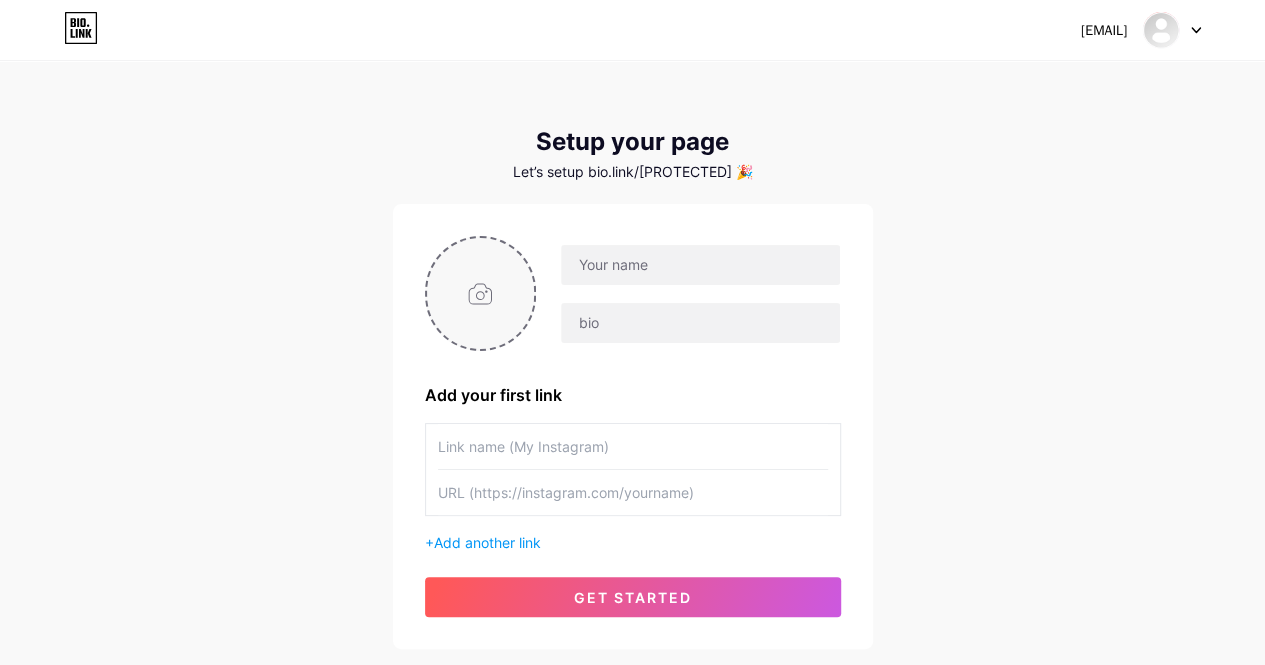 click at bounding box center (481, 293) 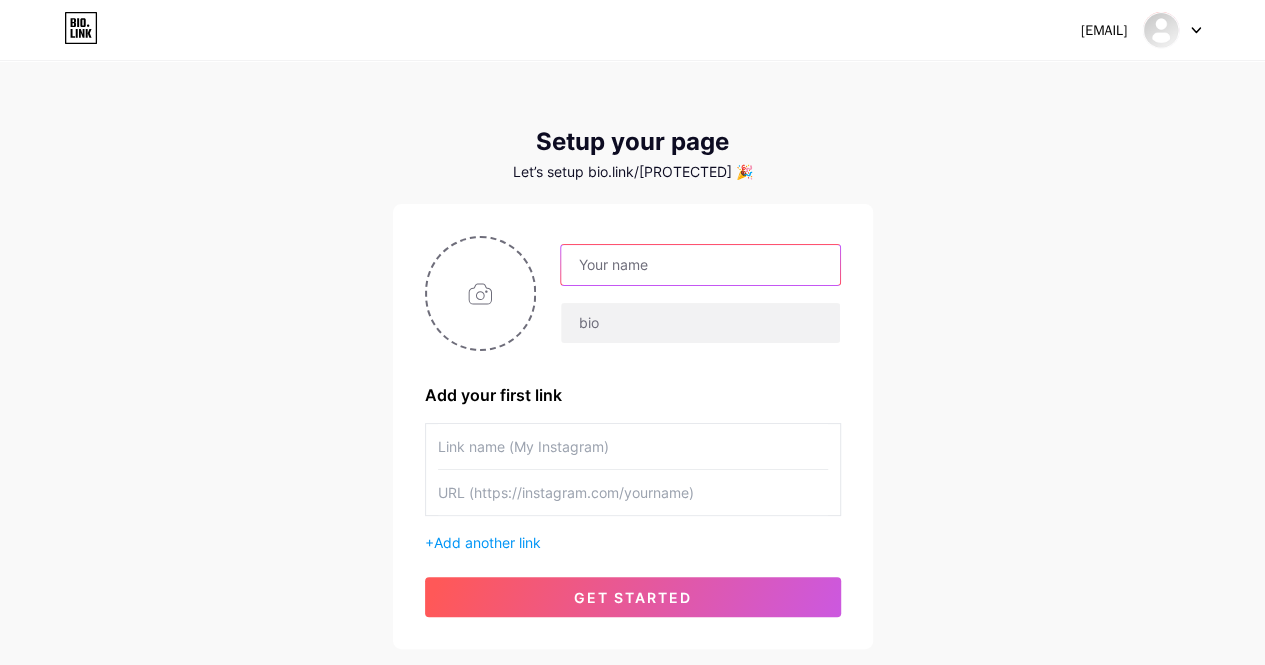 click at bounding box center (700, 265) 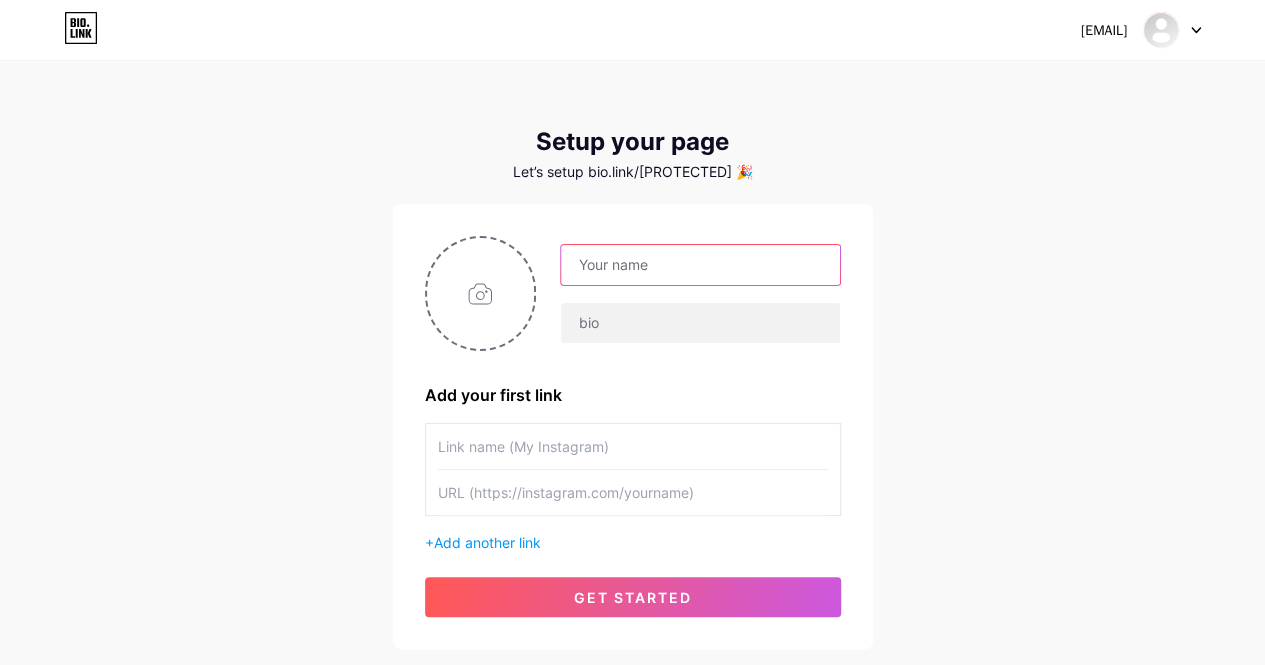 paste on "833383" 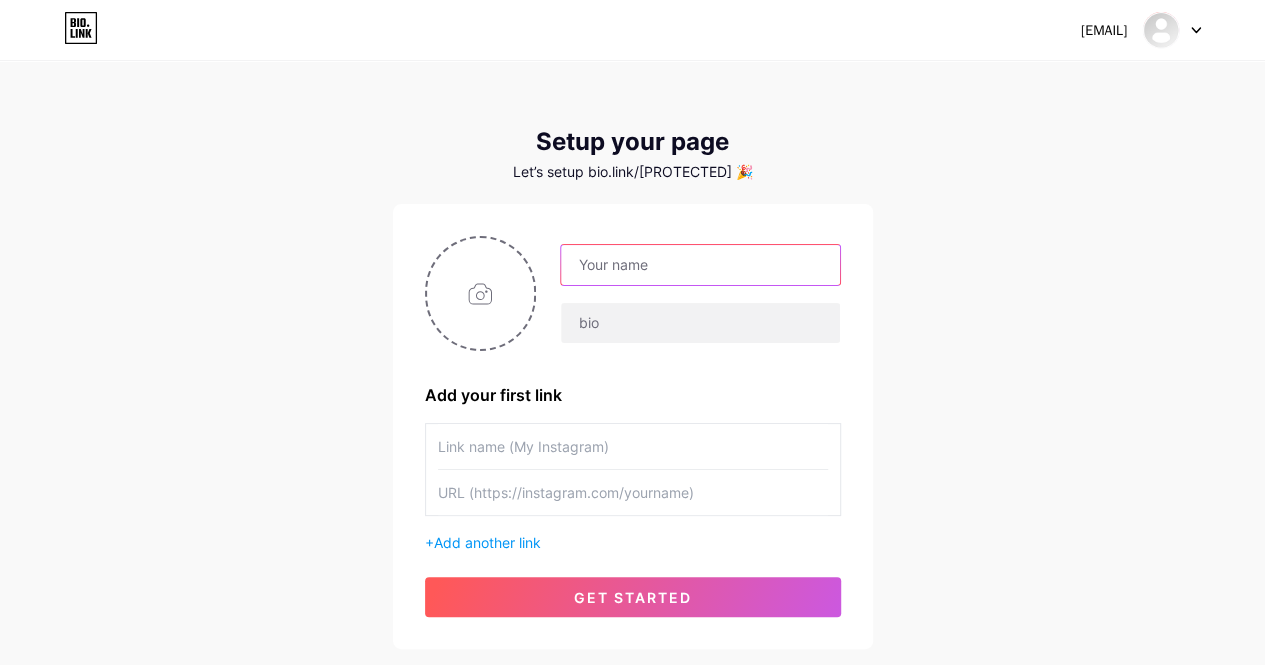 paste on "sprintprep" 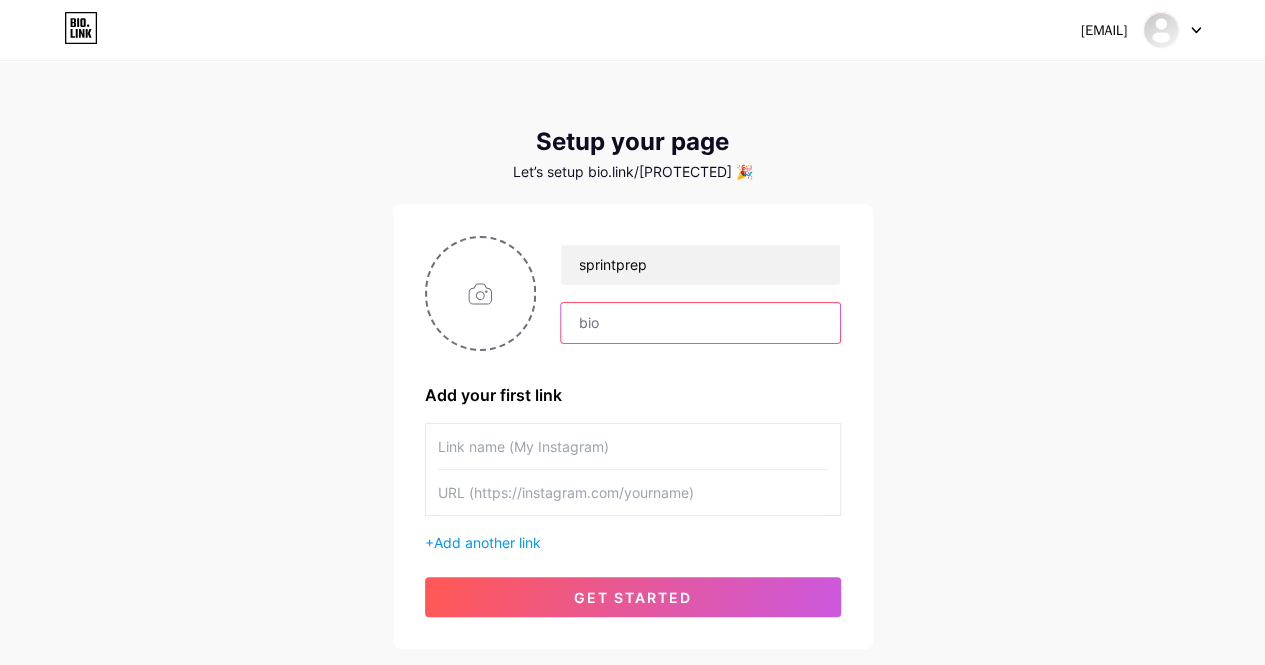 click at bounding box center [700, 323] 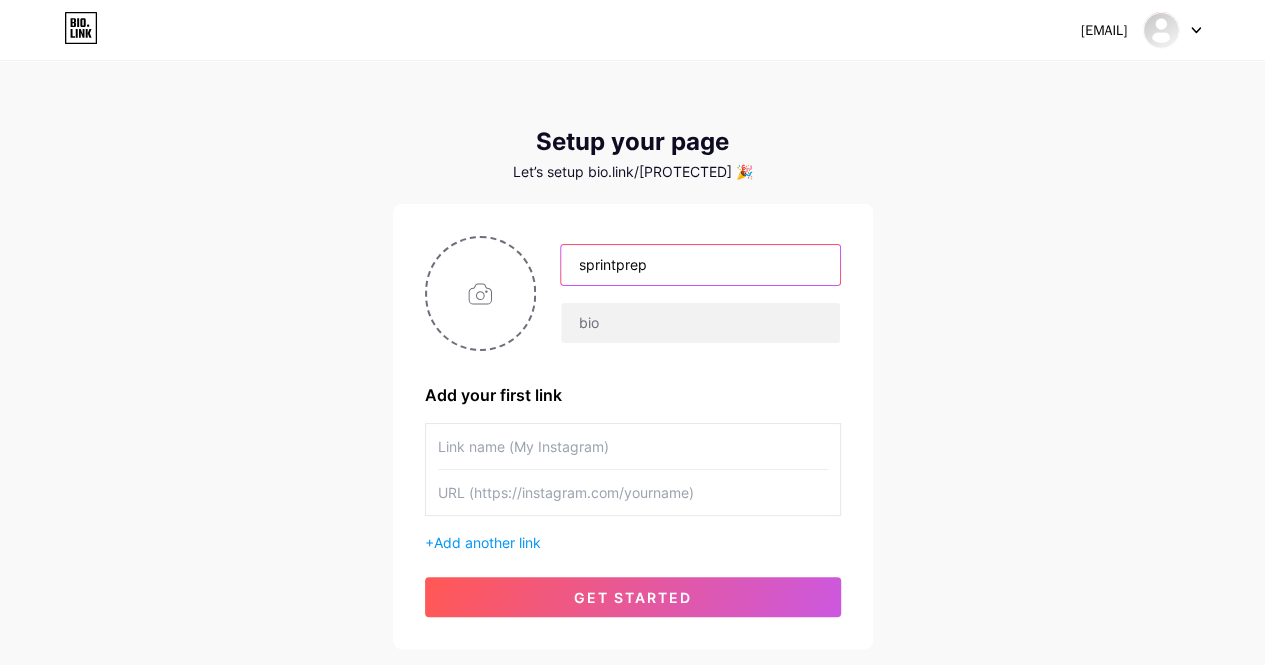 click on "sprintprep" at bounding box center (700, 265) 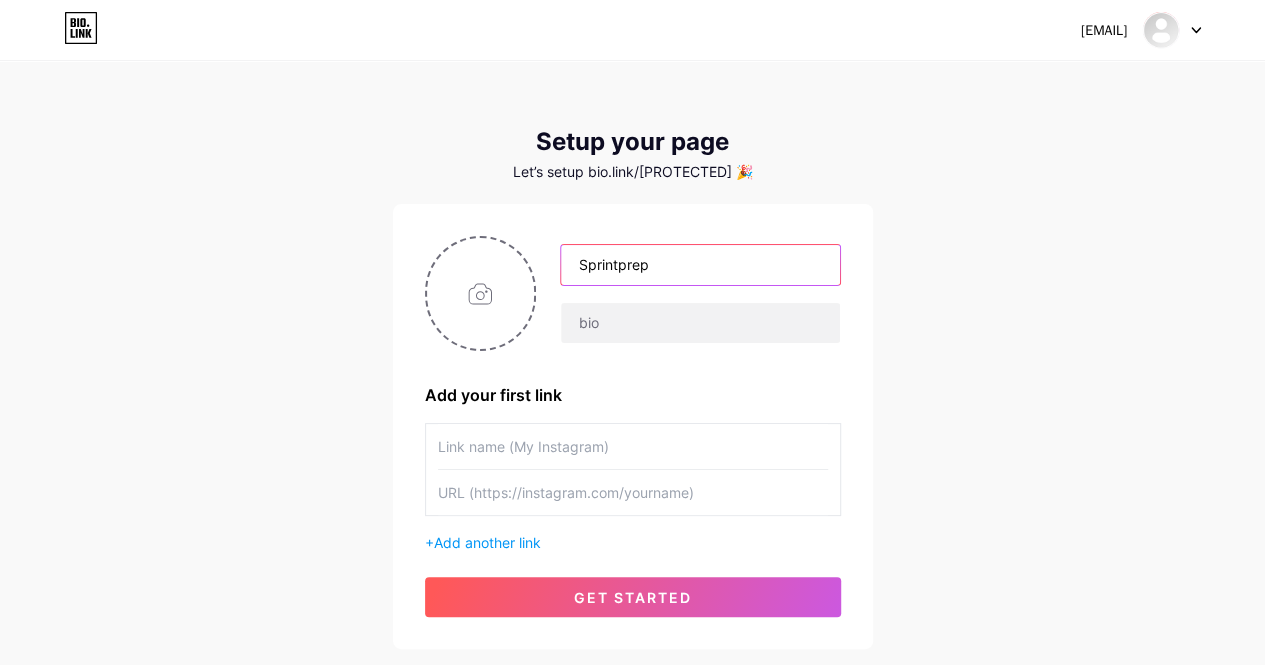 click on "Sprintprep" at bounding box center (700, 265) 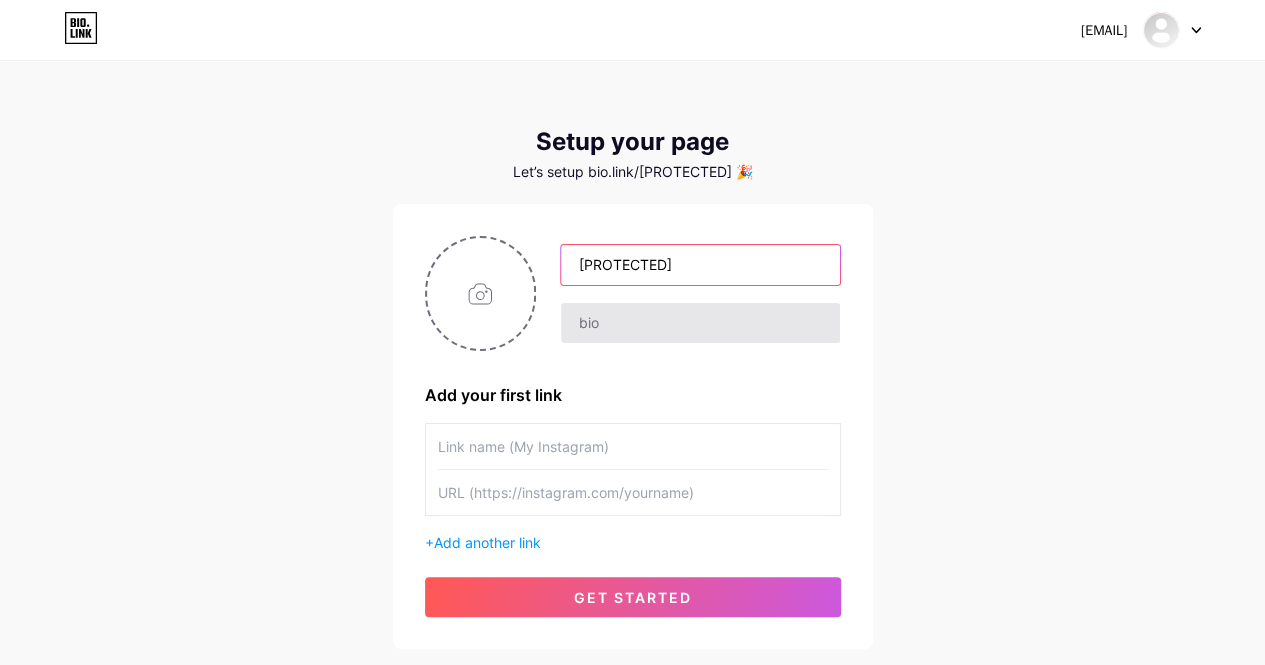 type on "[PROTECTED]" 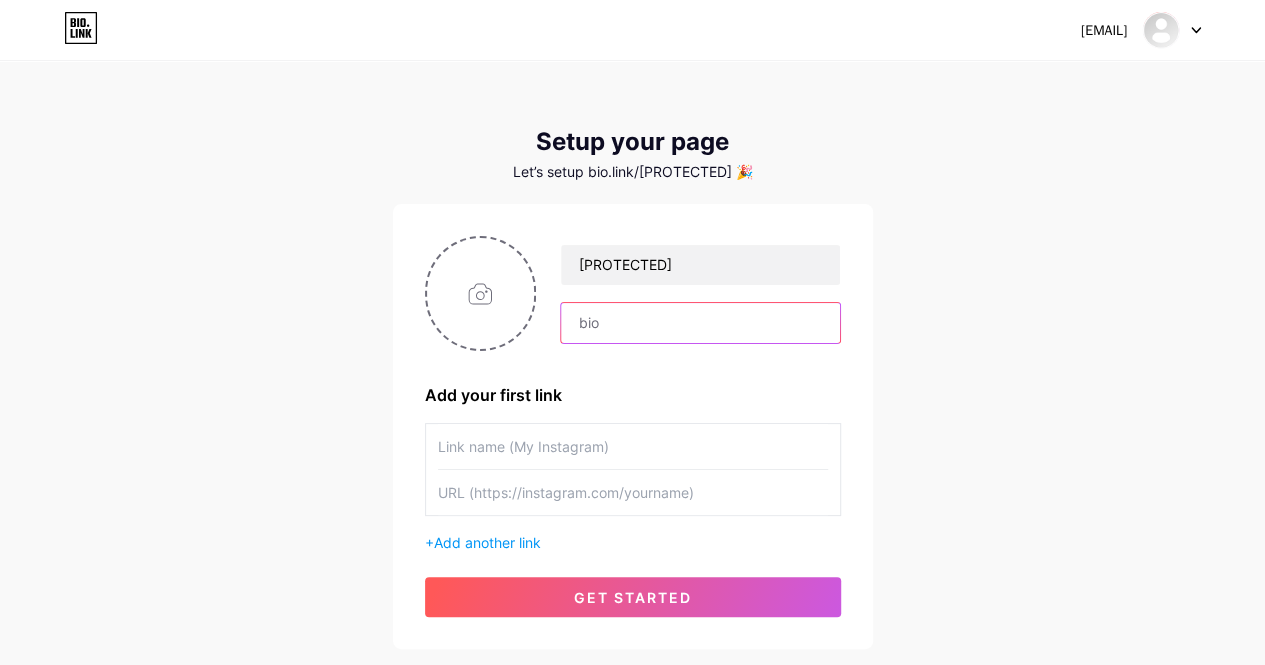 click at bounding box center (700, 323) 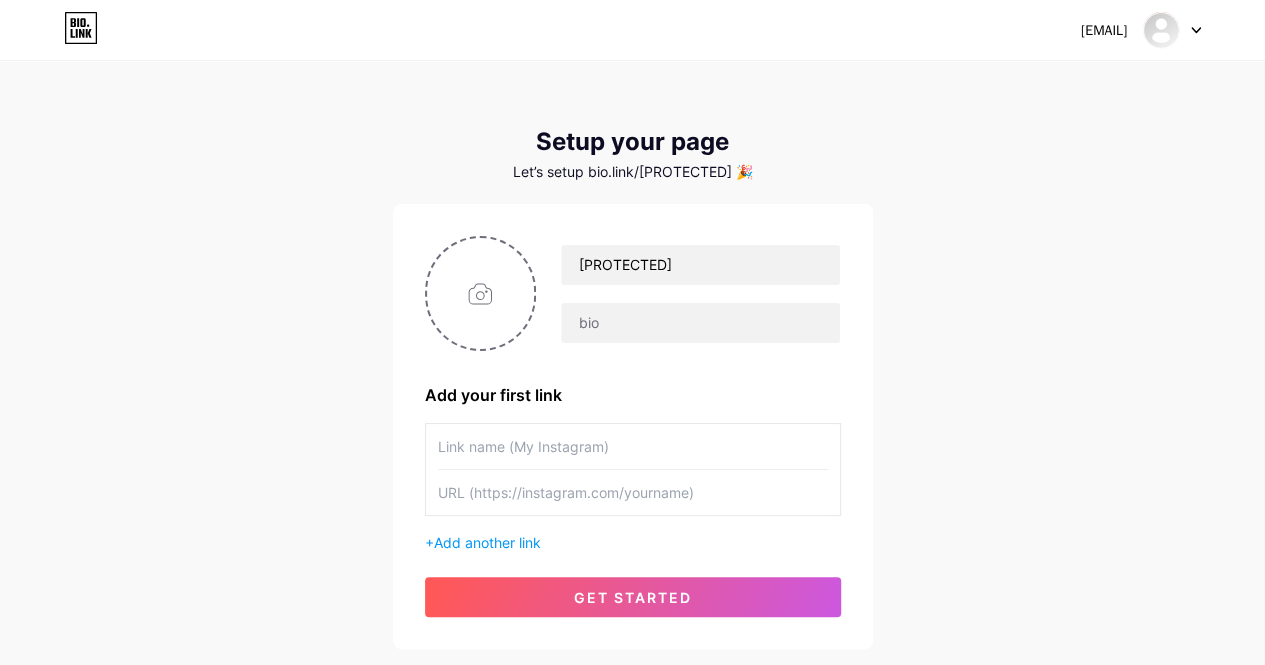 click at bounding box center [633, 446] 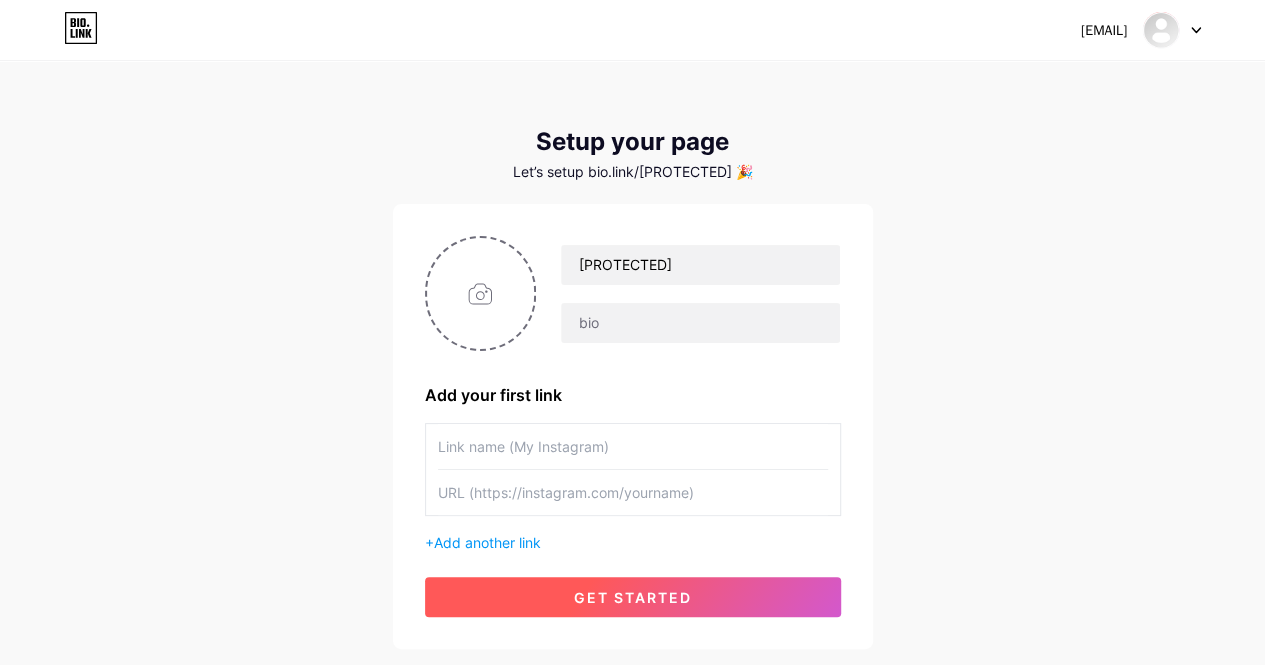 click on "get started" at bounding box center [633, 597] 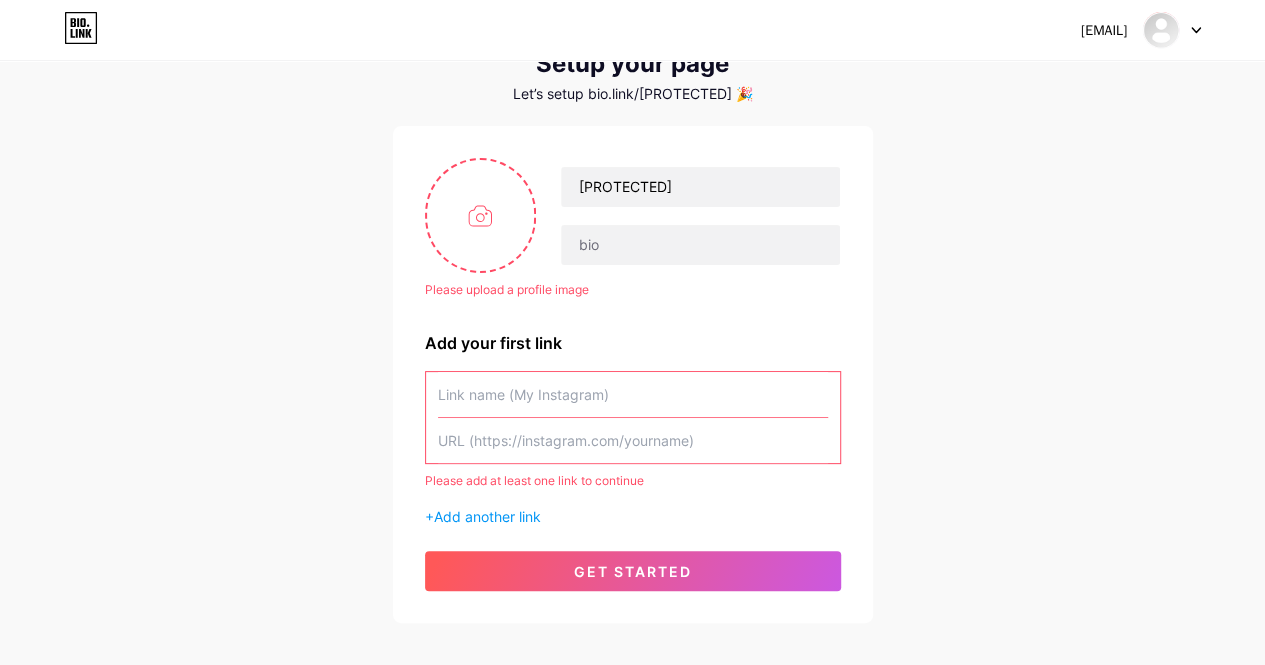 scroll, scrollTop: 178, scrollLeft: 0, axis: vertical 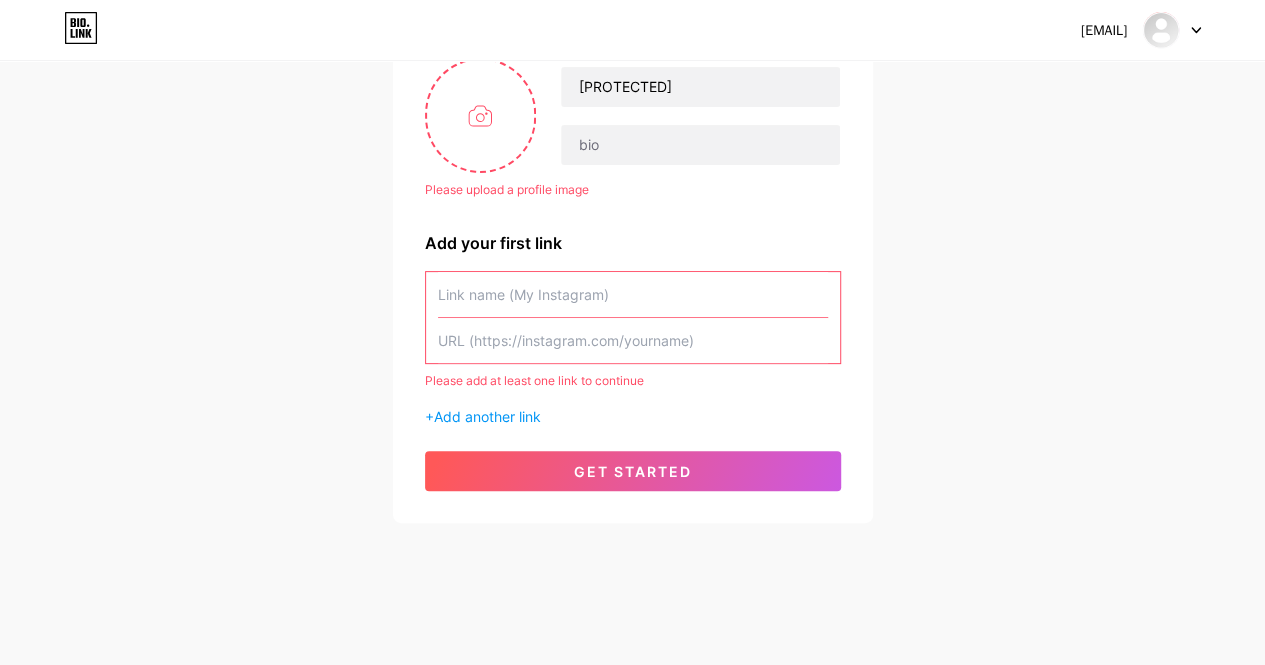 click at bounding box center (81, 28) 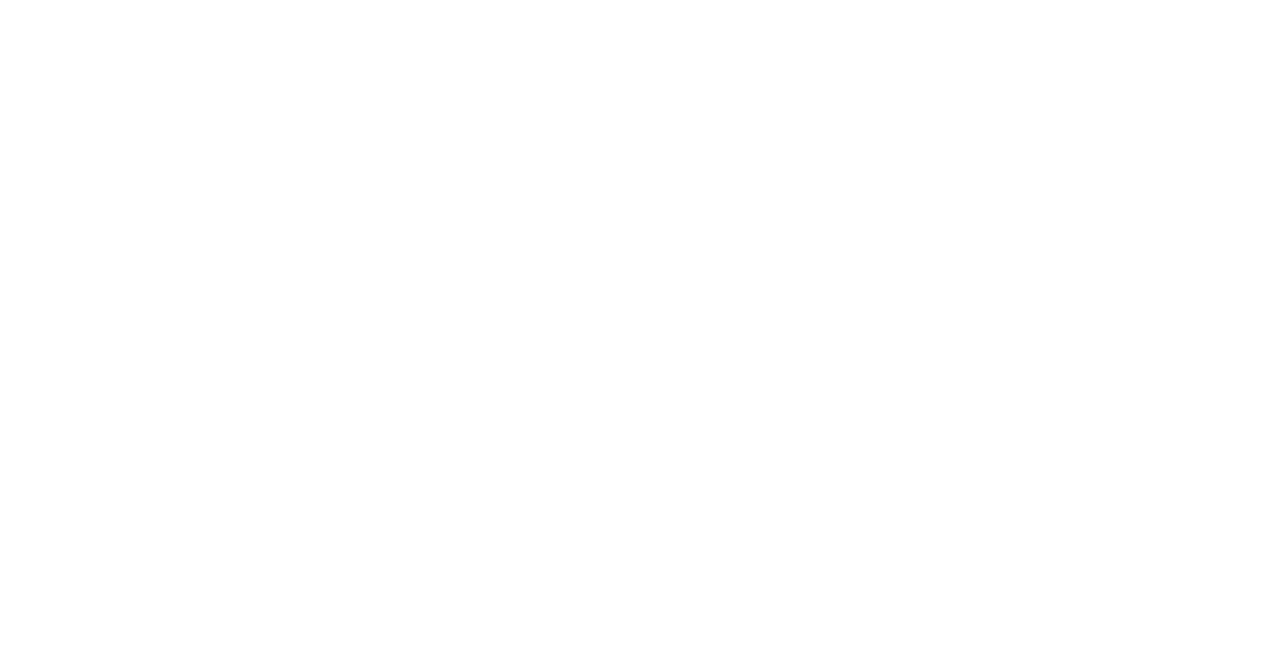 scroll, scrollTop: 0, scrollLeft: 0, axis: both 